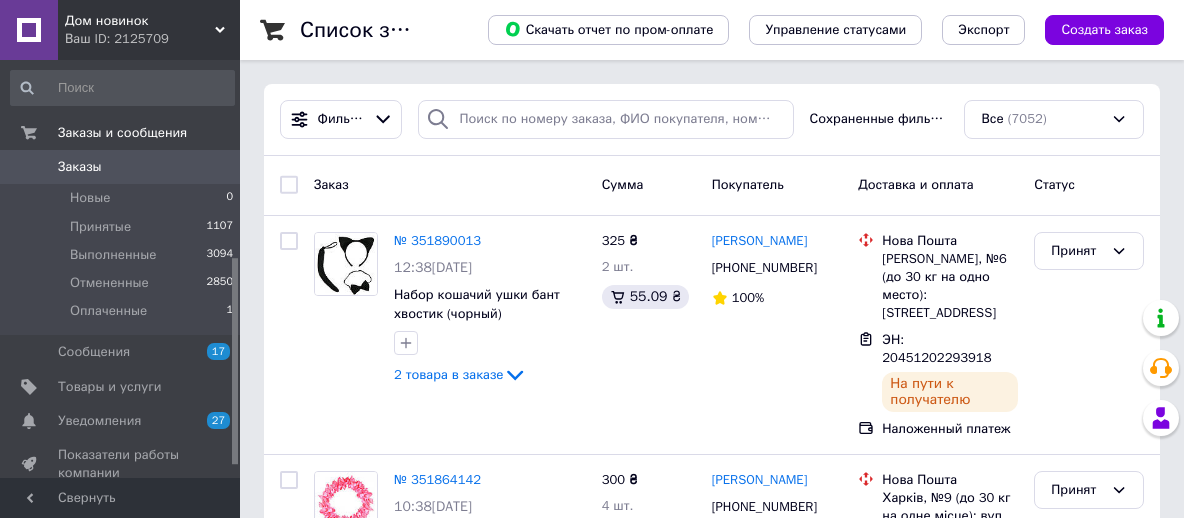 scroll, scrollTop: 0, scrollLeft: 0, axis: both 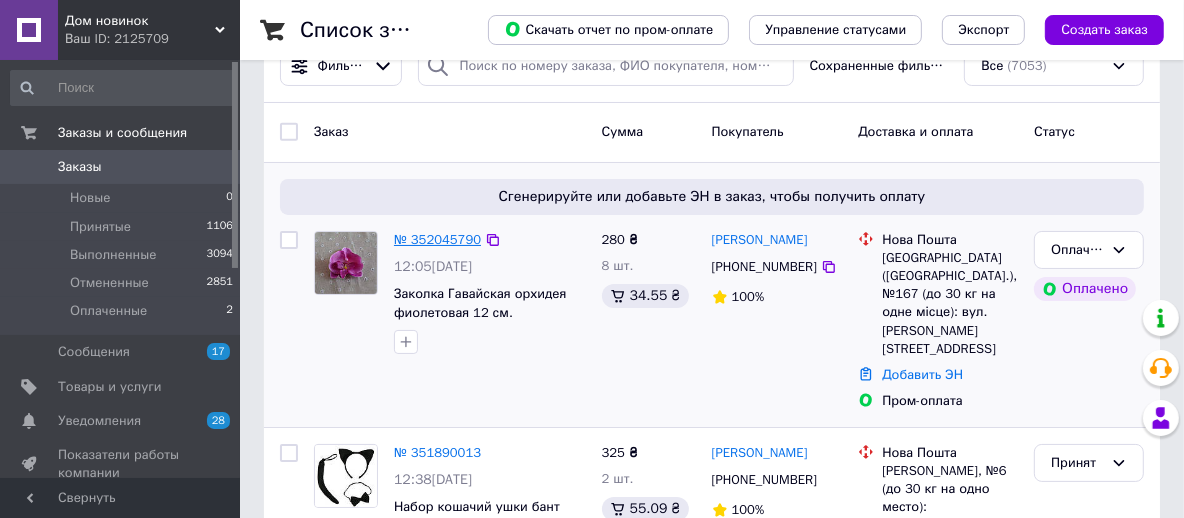 click on "№ 352045790" at bounding box center [437, 239] 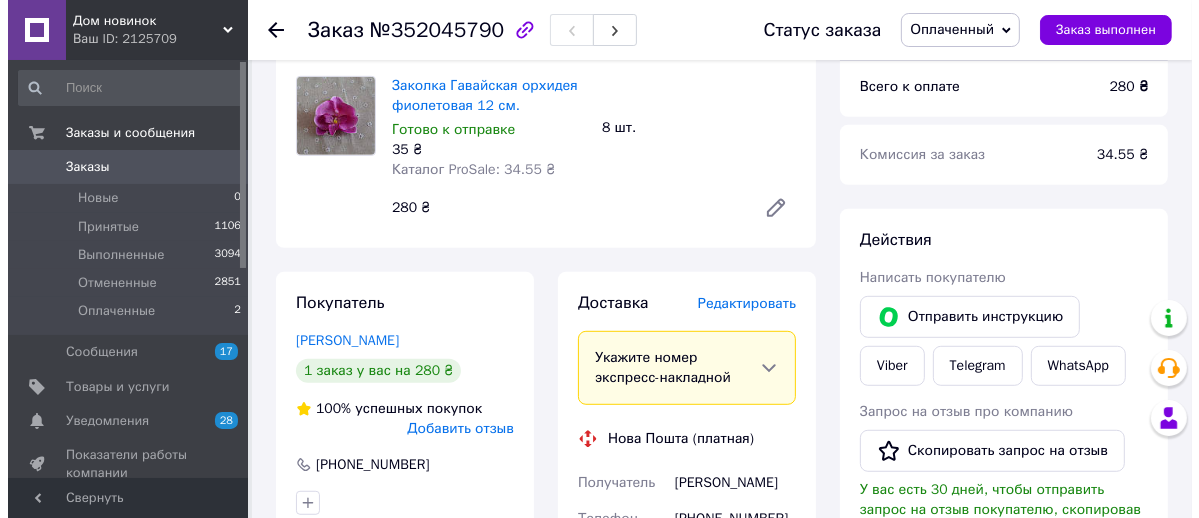 scroll, scrollTop: 800, scrollLeft: 0, axis: vertical 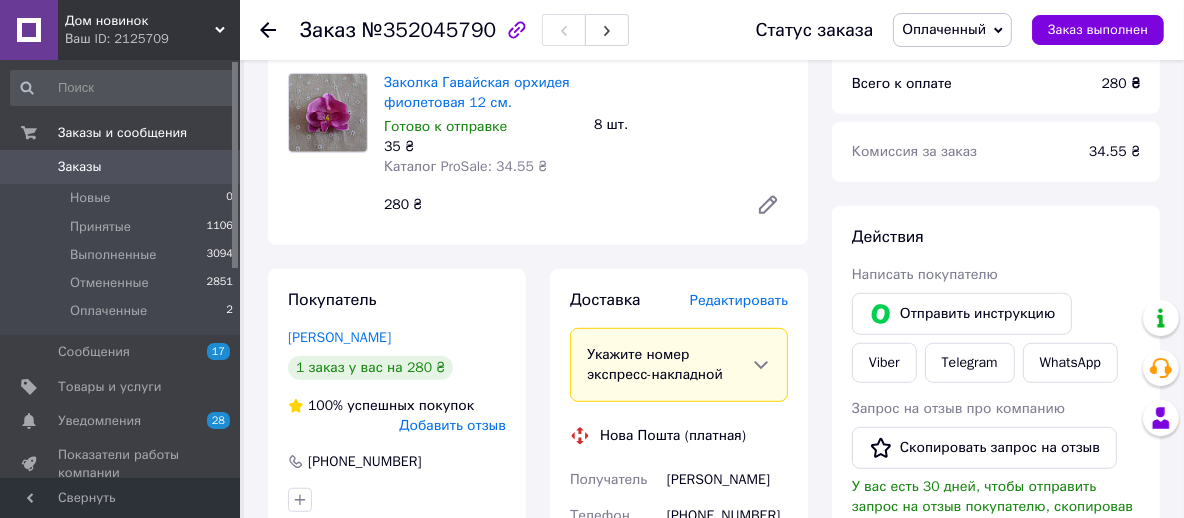 click on "Редактировать" at bounding box center (739, 300) 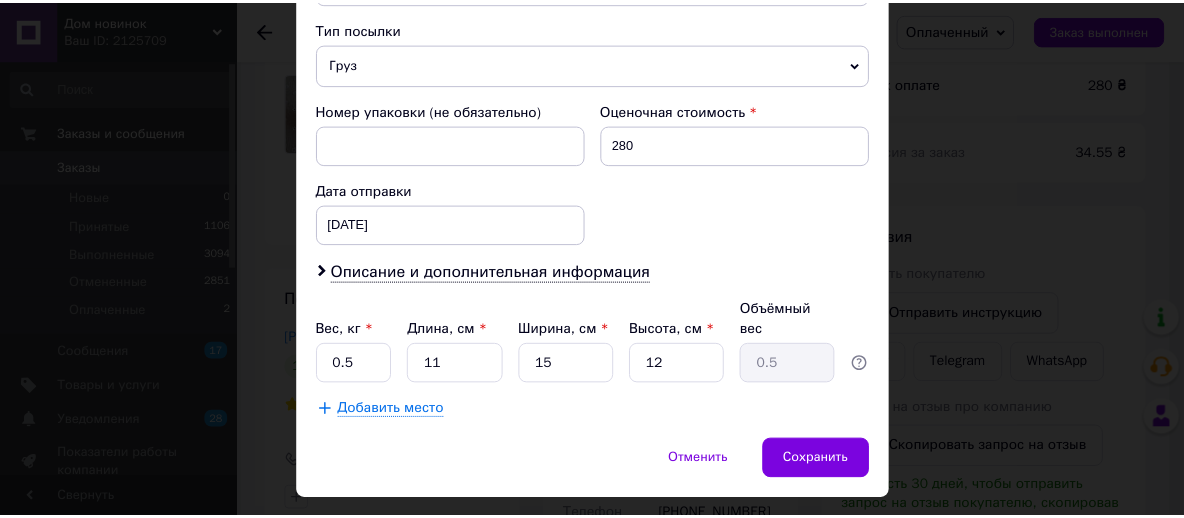 scroll, scrollTop: 800, scrollLeft: 0, axis: vertical 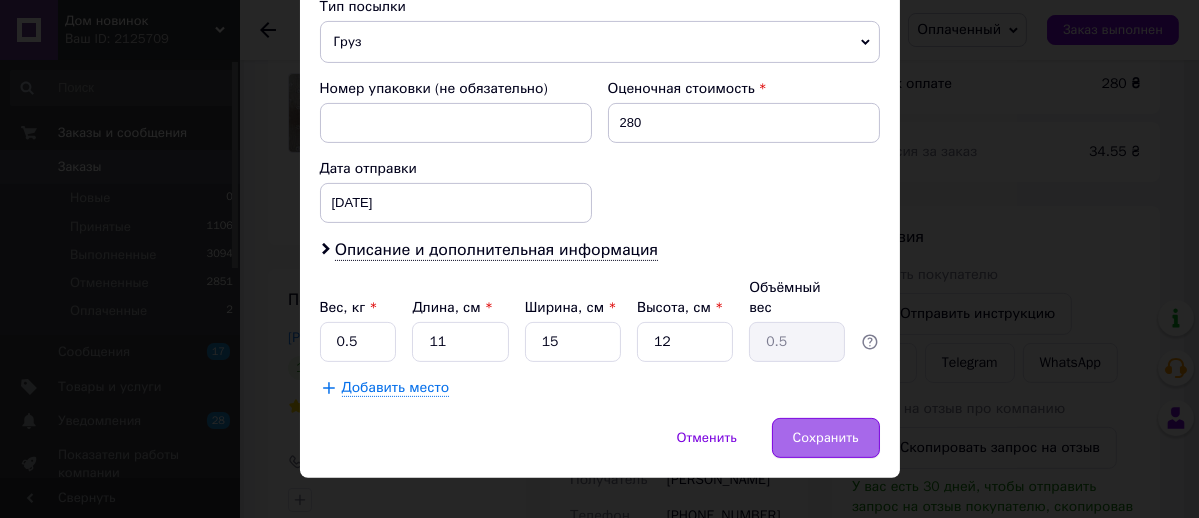 click on "Сохранить" at bounding box center [826, 438] 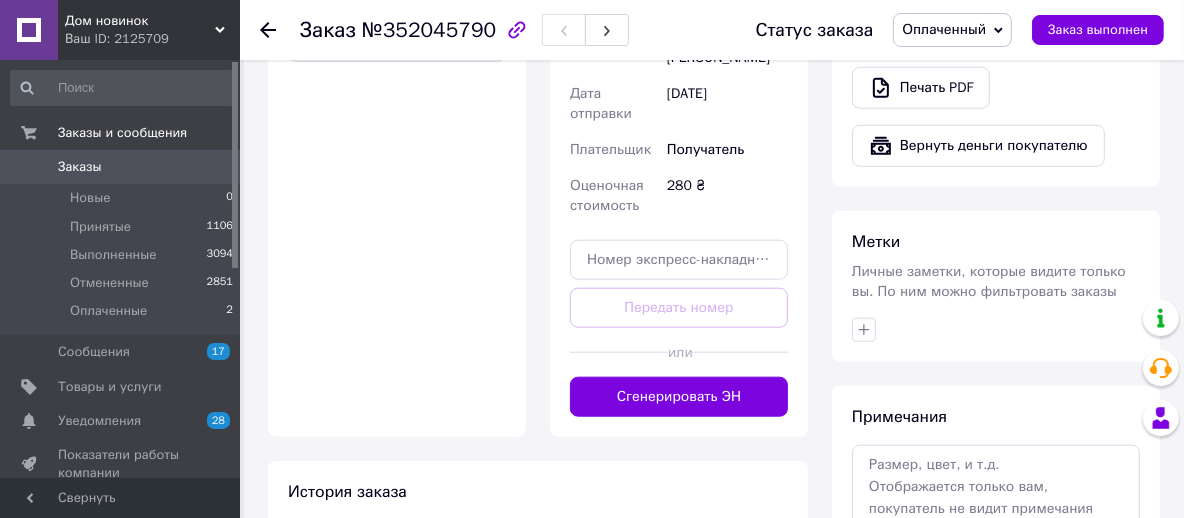 scroll, scrollTop: 1400, scrollLeft: 0, axis: vertical 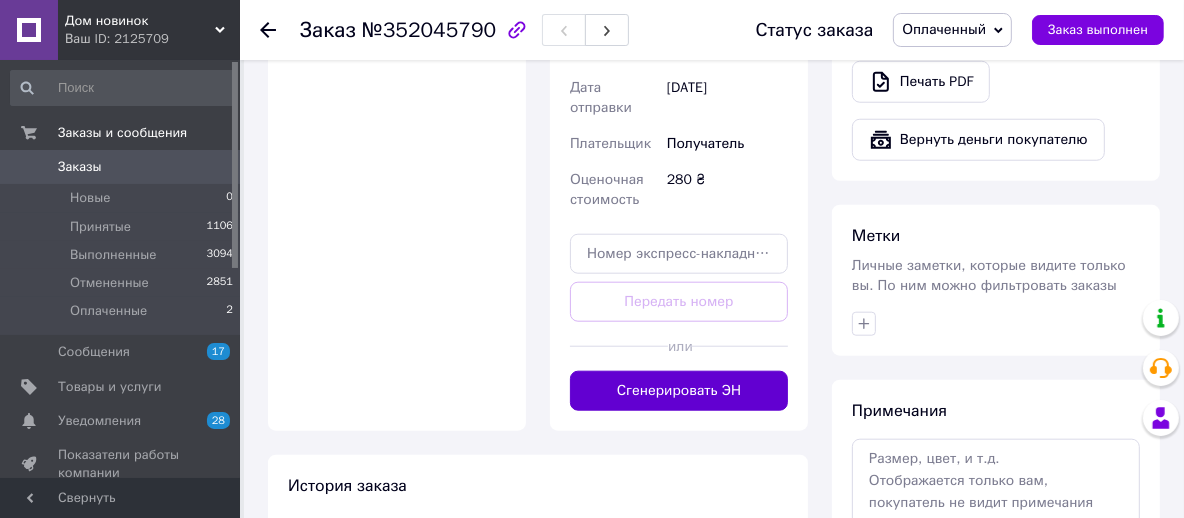 click on "Сгенерировать ЭН" at bounding box center [679, 391] 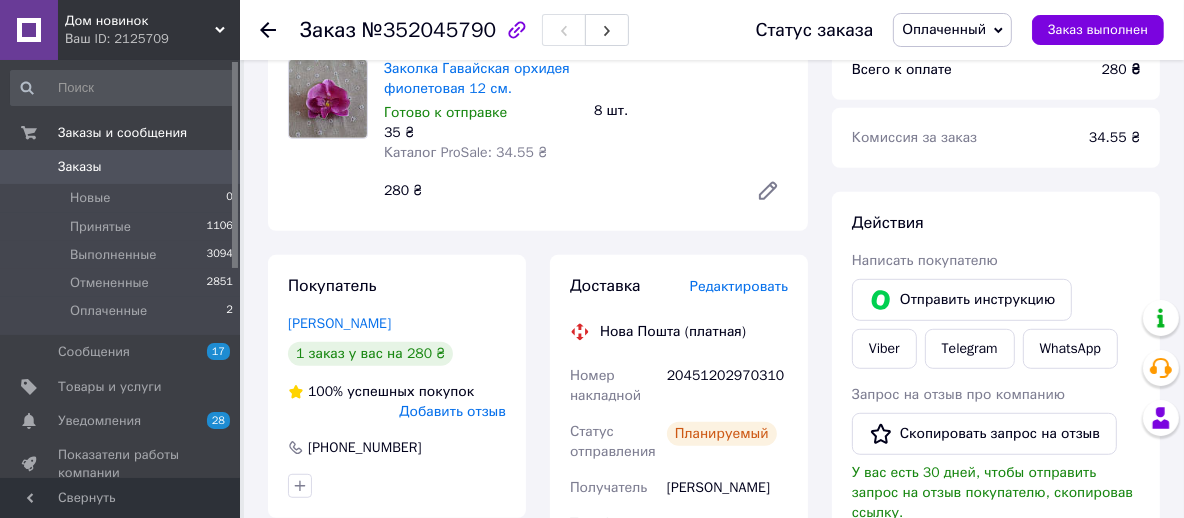 scroll, scrollTop: 800, scrollLeft: 0, axis: vertical 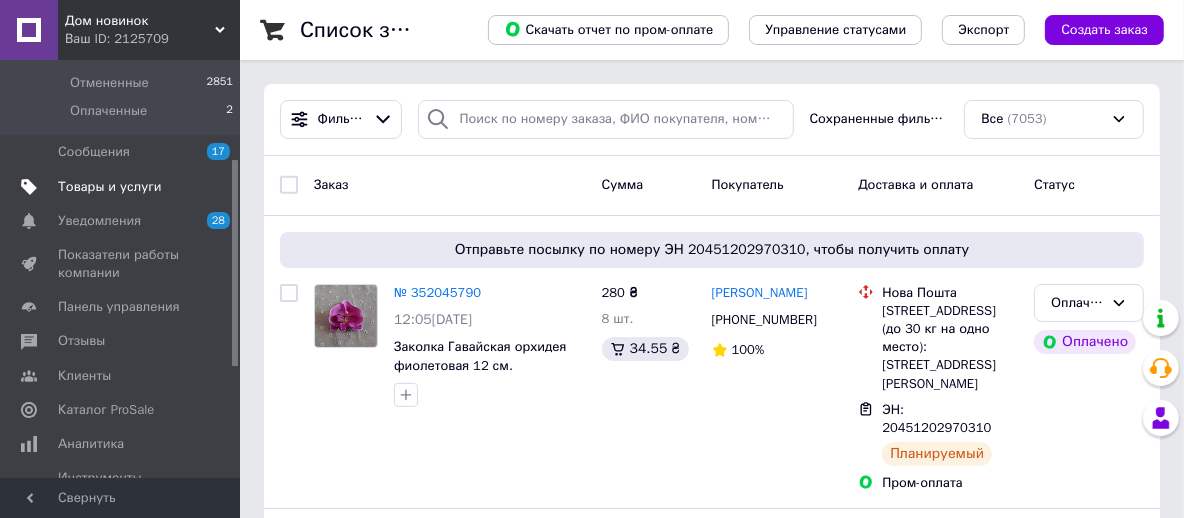 click on "Товары и услуги" at bounding box center (110, 187) 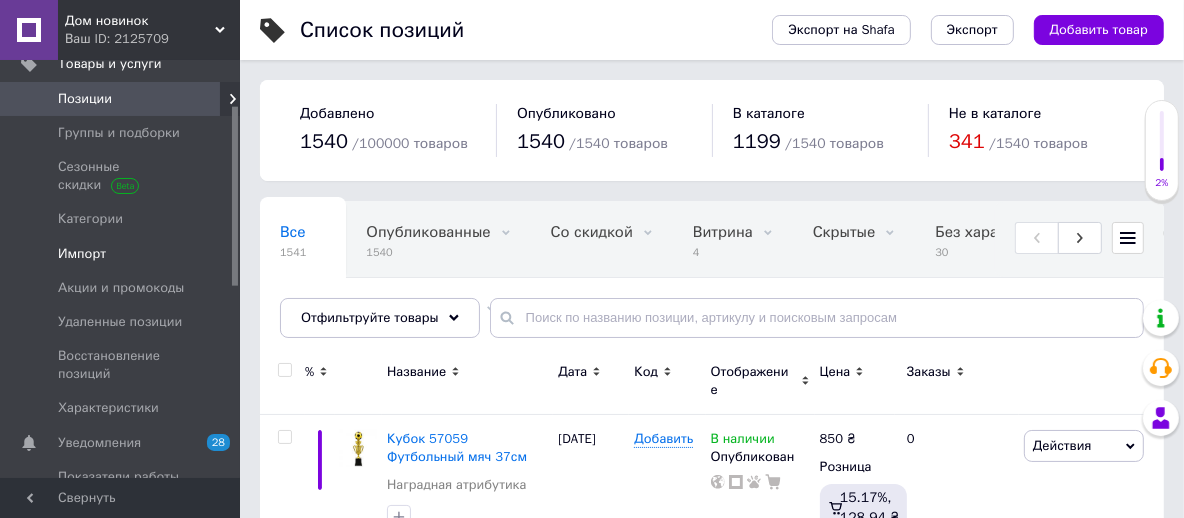 scroll, scrollTop: 100, scrollLeft: 0, axis: vertical 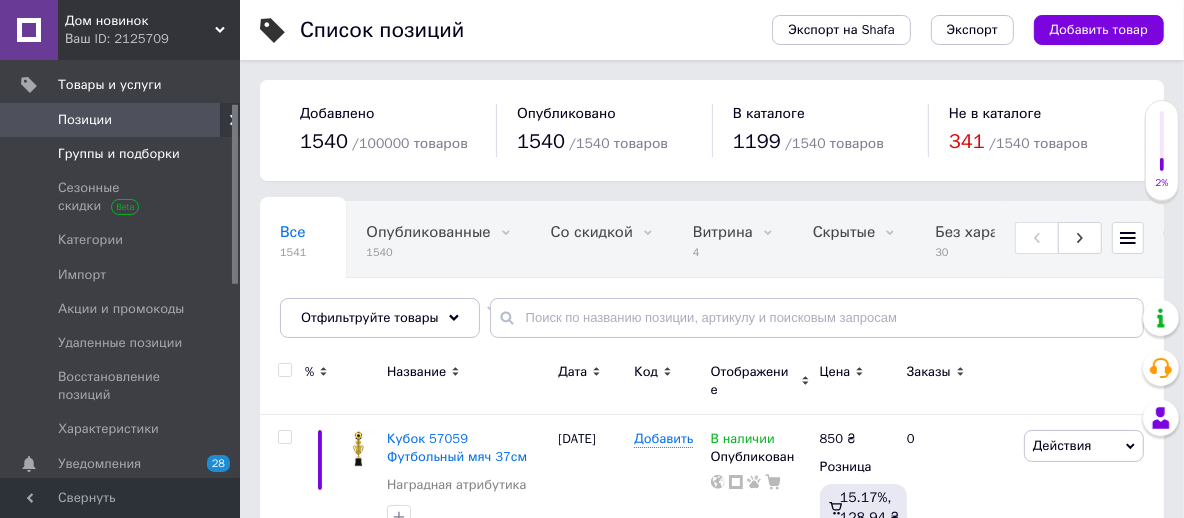 click on "Группы и подборки" at bounding box center (119, 154) 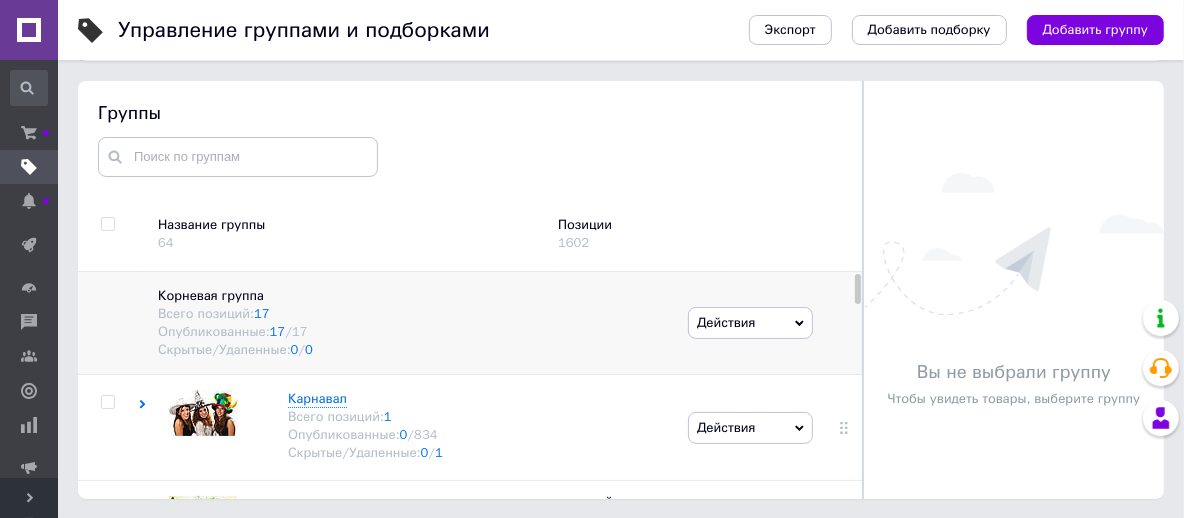 scroll, scrollTop: 113, scrollLeft: 0, axis: vertical 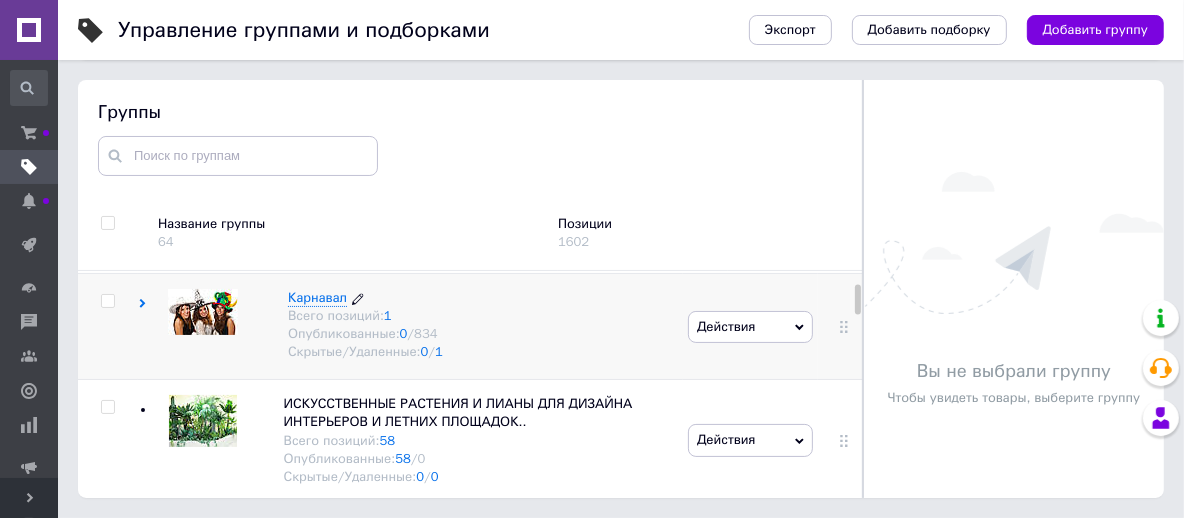 click on "Карнавал" at bounding box center [317, 297] 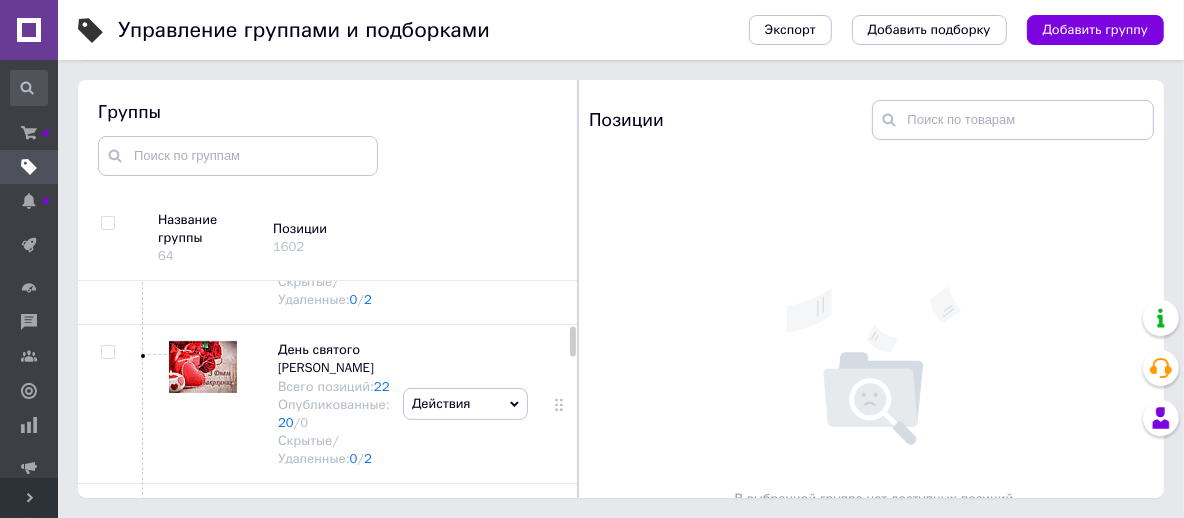 scroll, scrollTop: 1600, scrollLeft: 0, axis: vertical 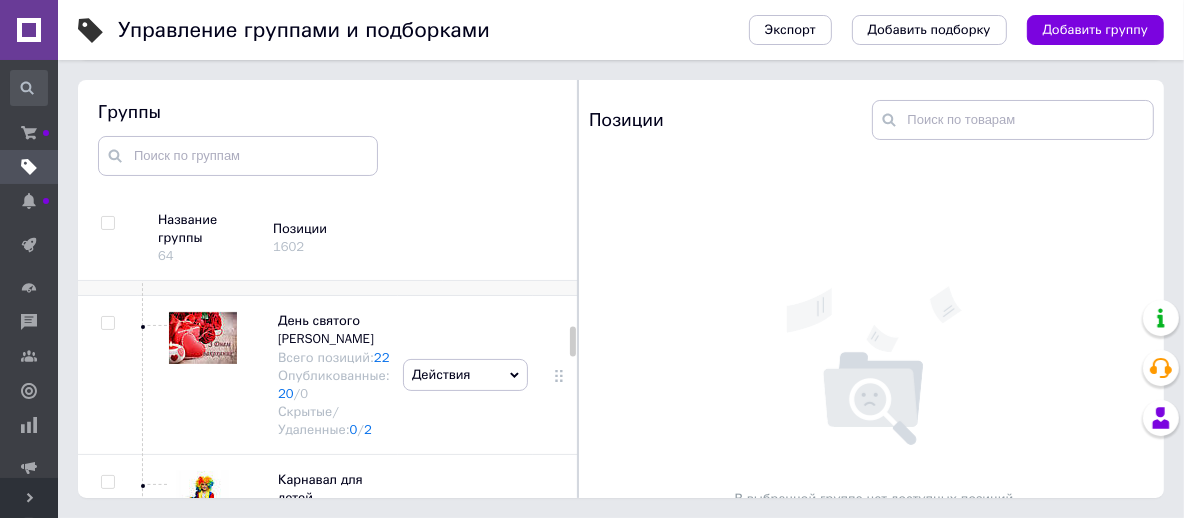 click on "Карнавальные шляпы ," at bounding box center [322, 171] 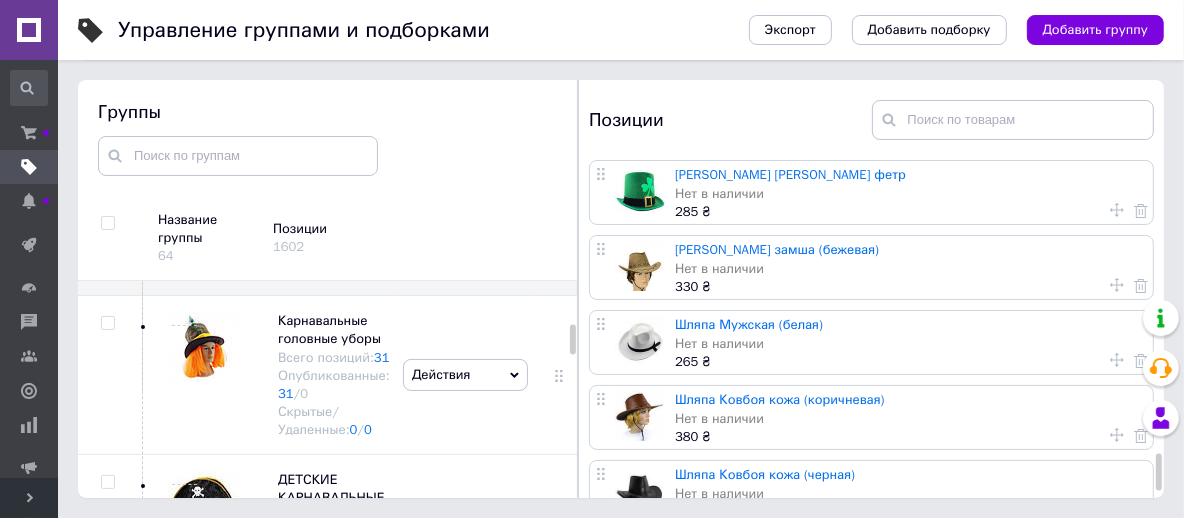 scroll, scrollTop: 2795, scrollLeft: 0, axis: vertical 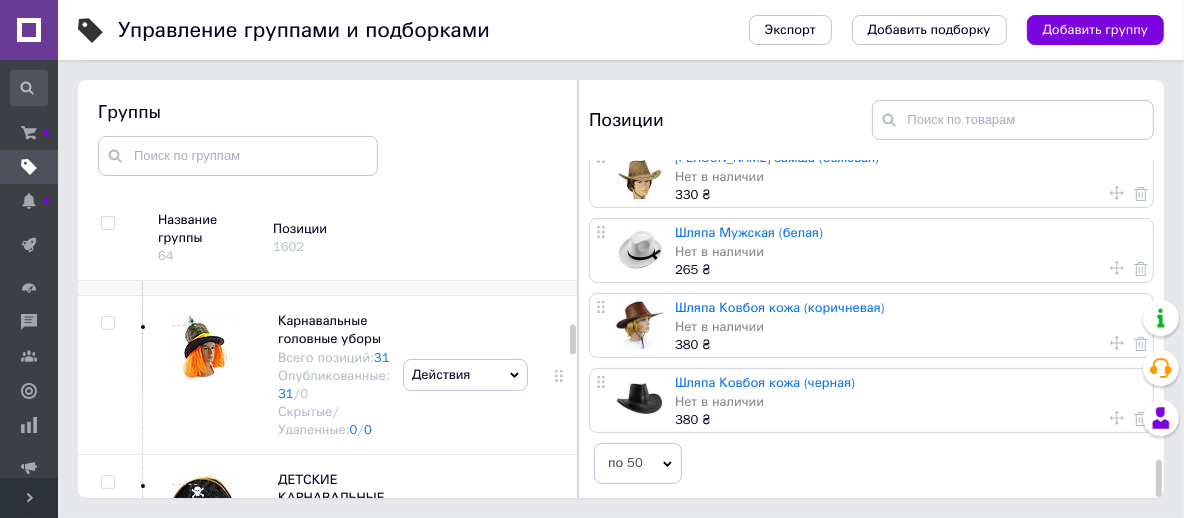 click 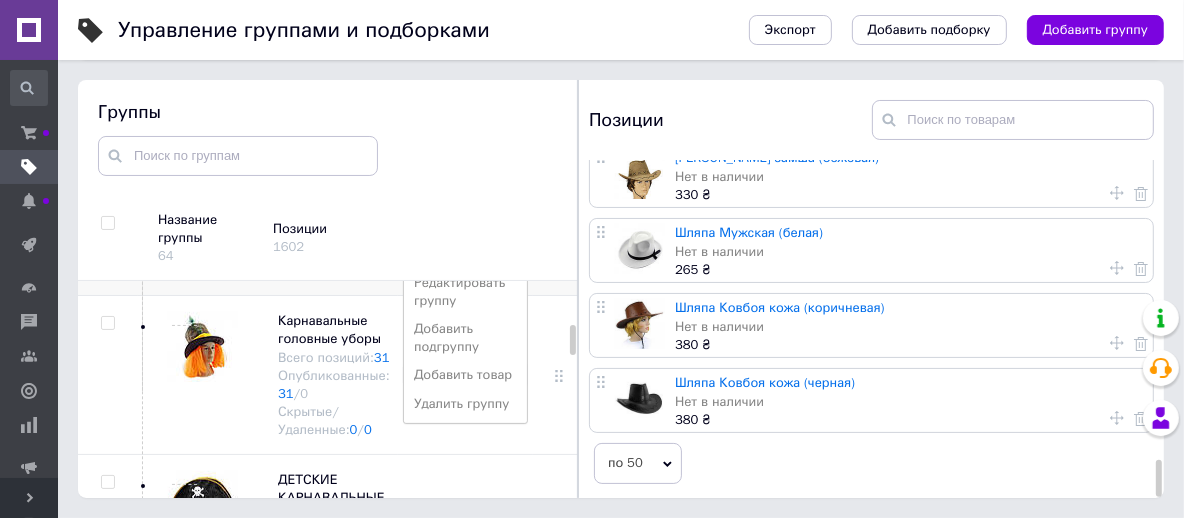 scroll, scrollTop: 1700, scrollLeft: 0, axis: vertical 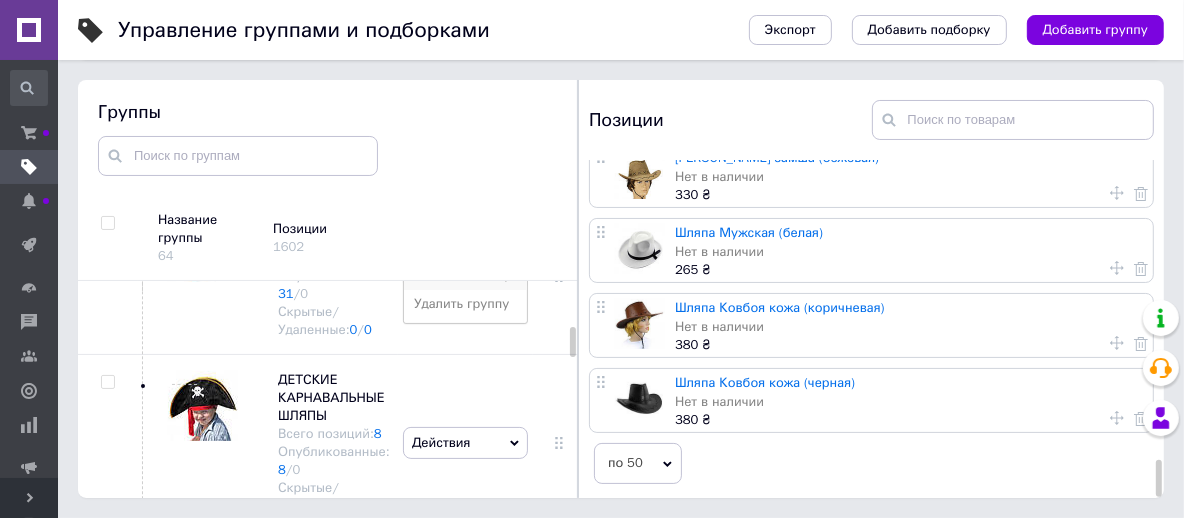 click on "Добавить товар" at bounding box center (465, 275) 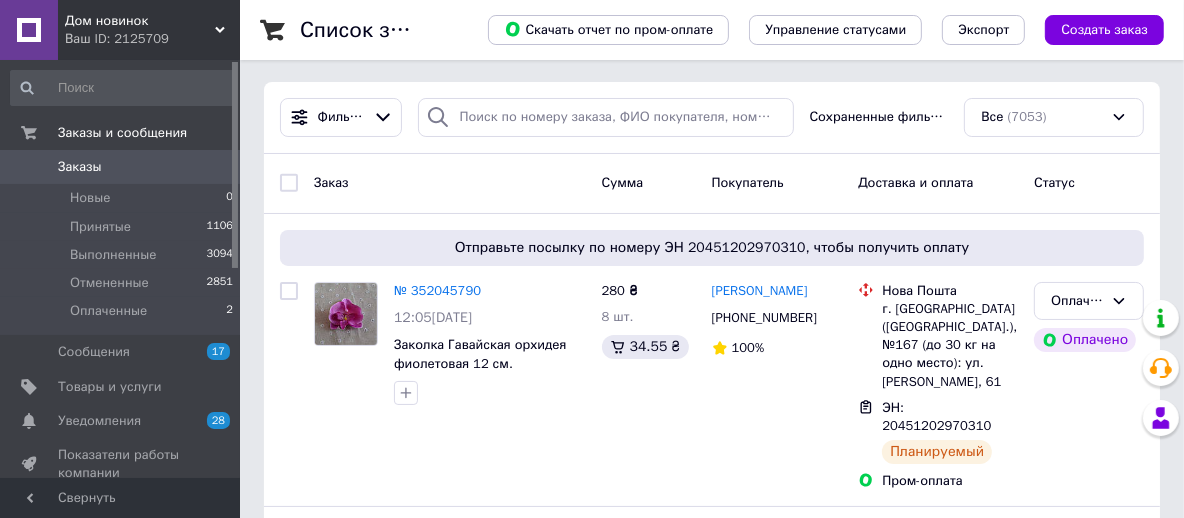 scroll, scrollTop: 0, scrollLeft: 0, axis: both 